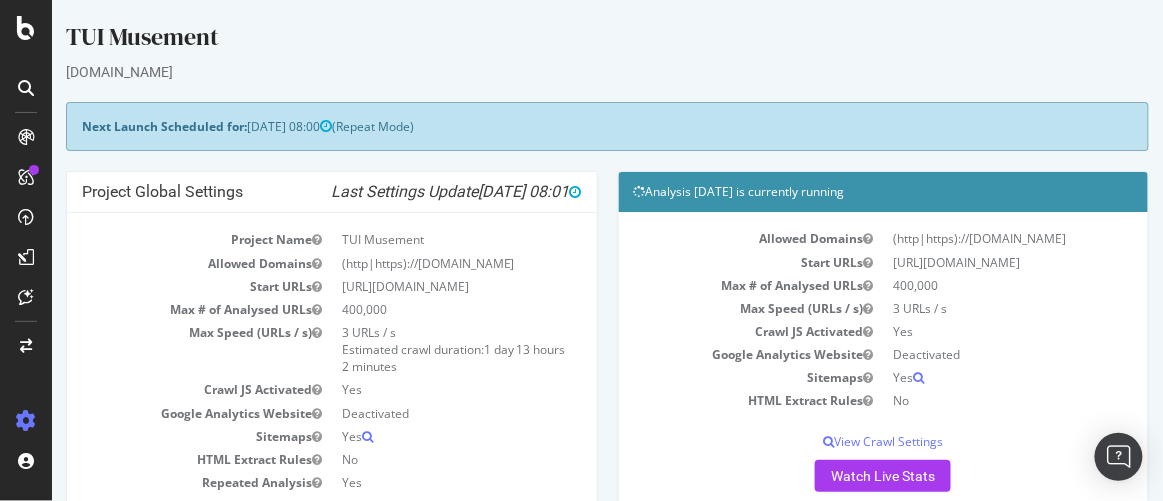 scroll, scrollTop: 0, scrollLeft: 0, axis: both 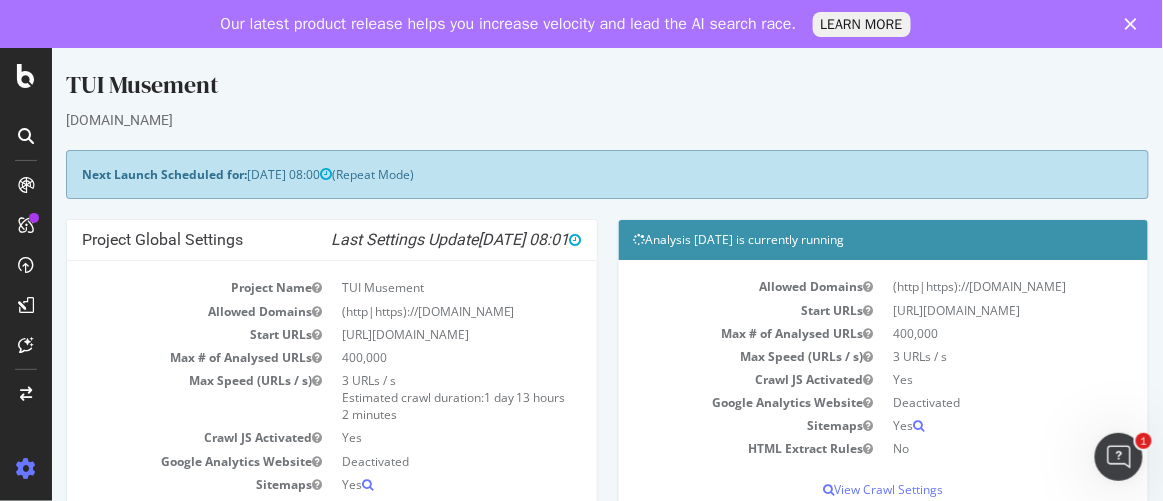 click 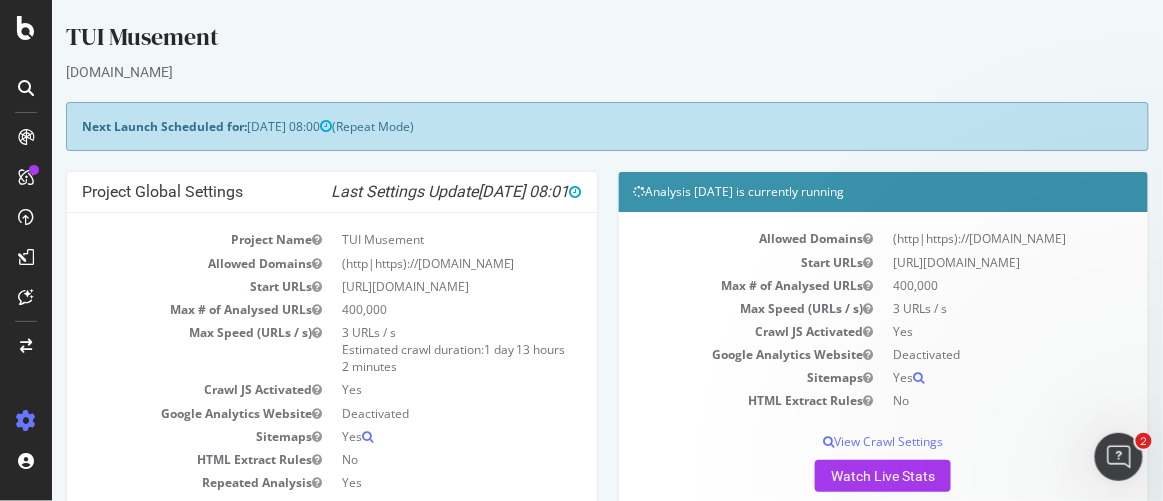 scroll, scrollTop: 0, scrollLeft: 0, axis: both 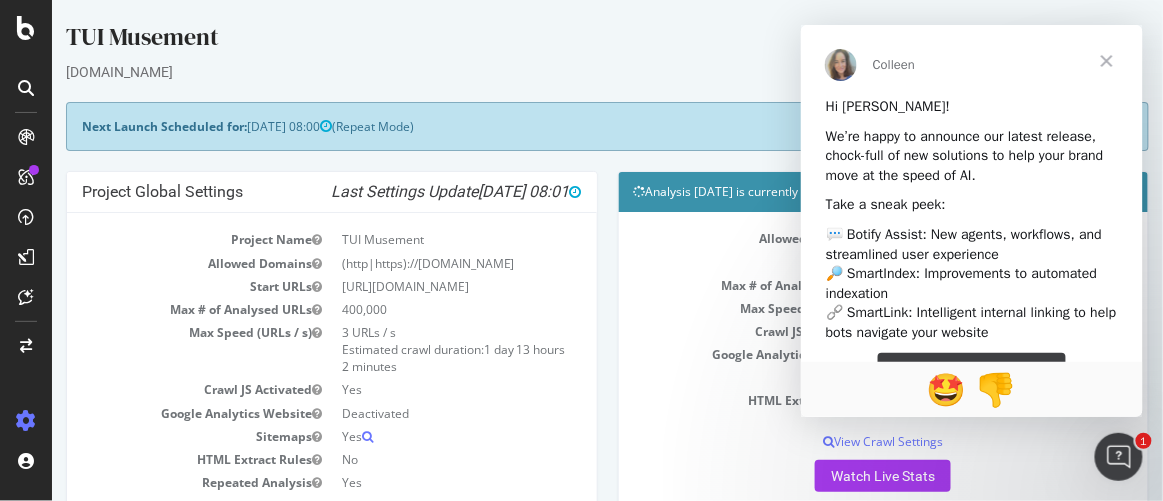 click at bounding box center [1106, 61] 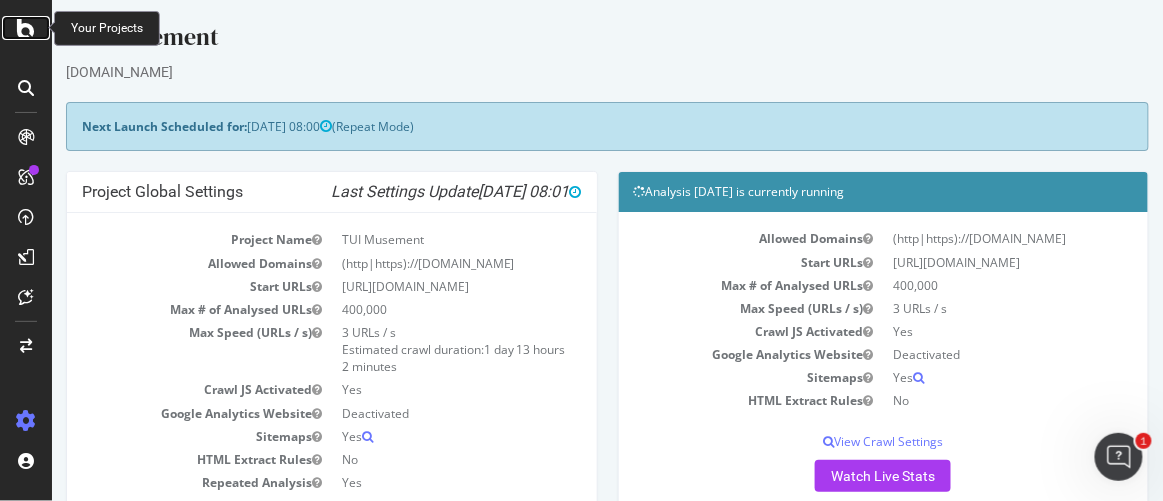 click at bounding box center [26, 28] 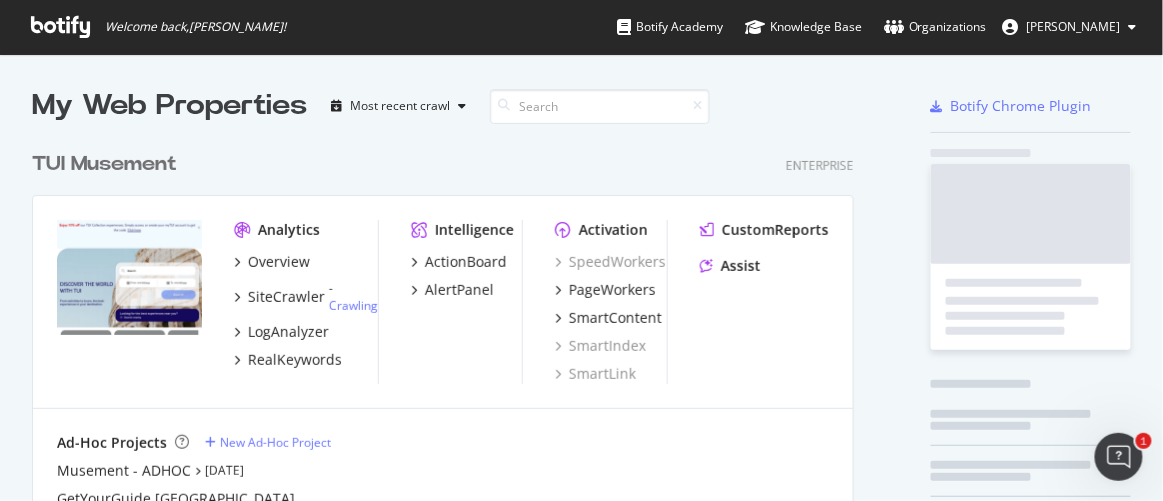 scroll, scrollTop: 14, scrollLeft: 15, axis: both 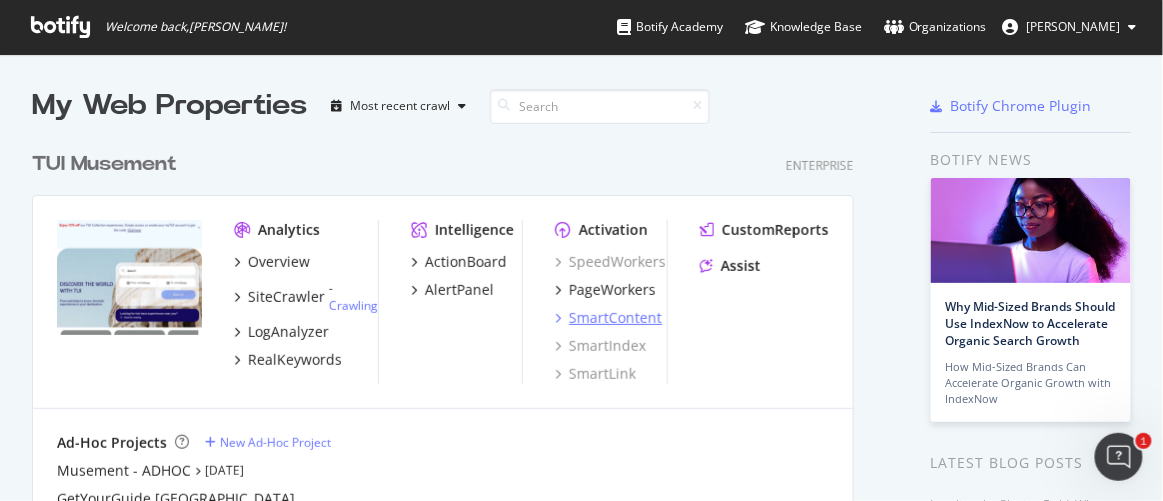 click on "SmartContent" at bounding box center (615, 318) 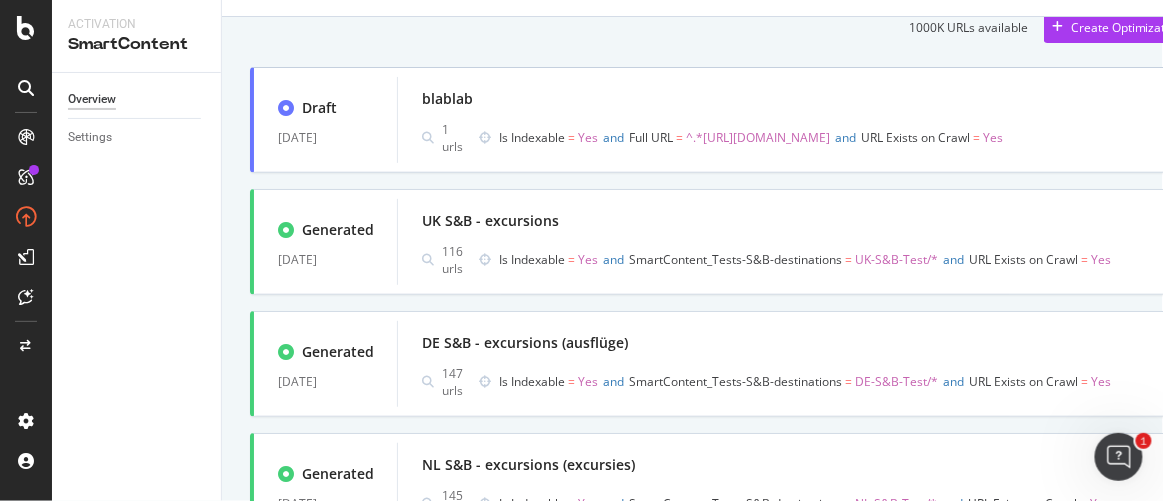 scroll, scrollTop: 70, scrollLeft: 0, axis: vertical 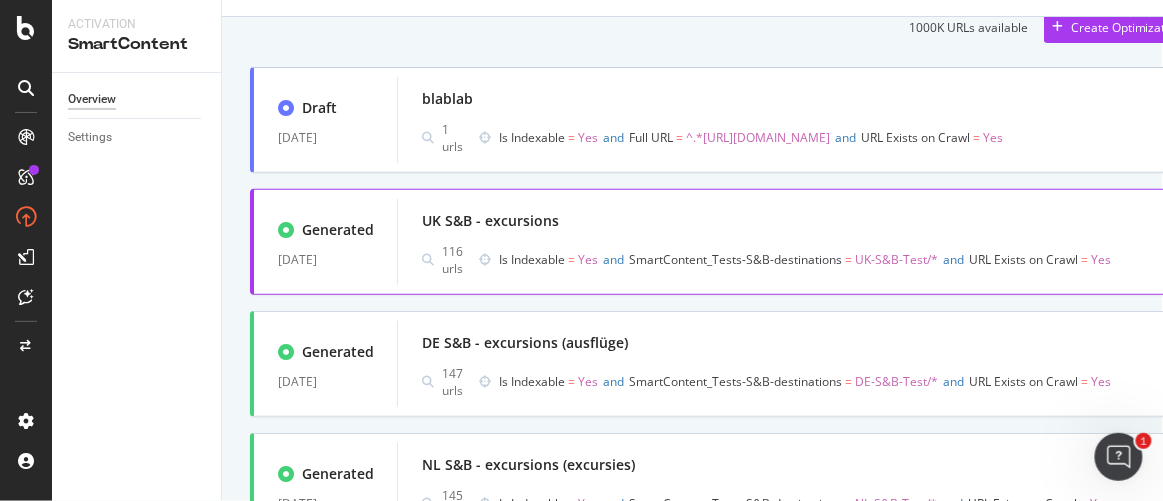 drag, startPoint x: 635, startPoint y: 230, endPoint x: 540, endPoint y: 226, distance: 95.084175 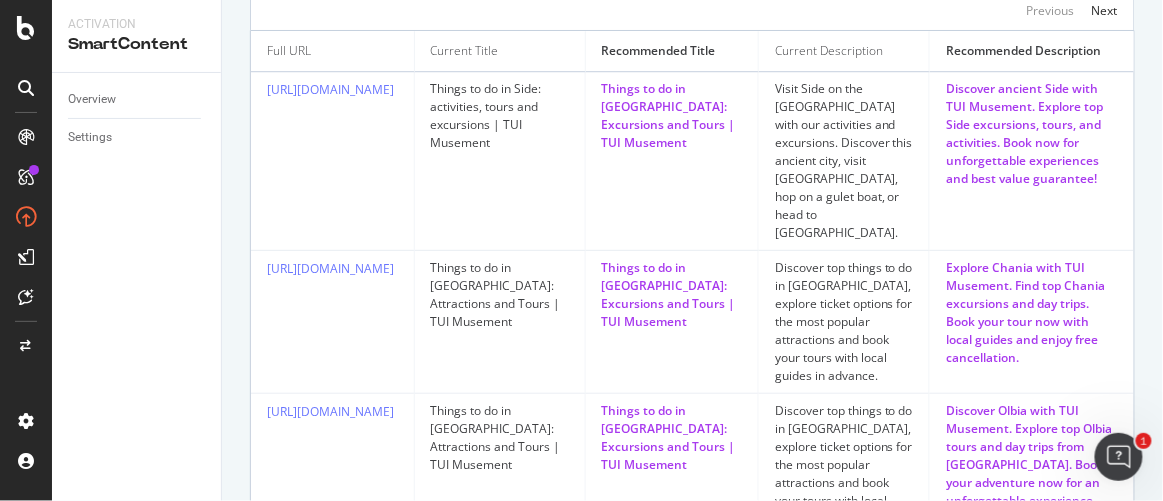 scroll, scrollTop: 1312, scrollLeft: 0, axis: vertical 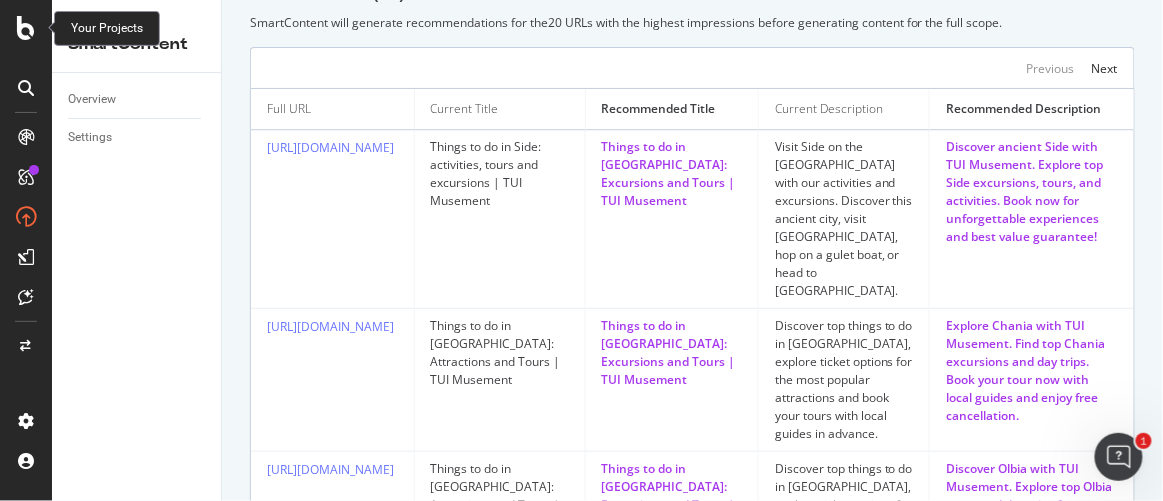 click at bounding box center [26, 28] 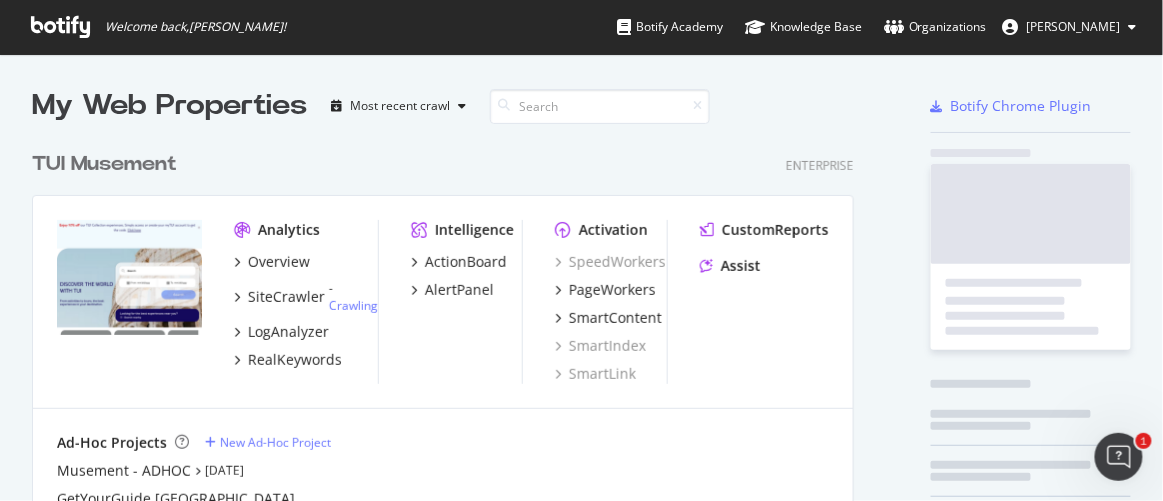 scroll, scrollTop: 14, scrollLeft: 15, axis: both 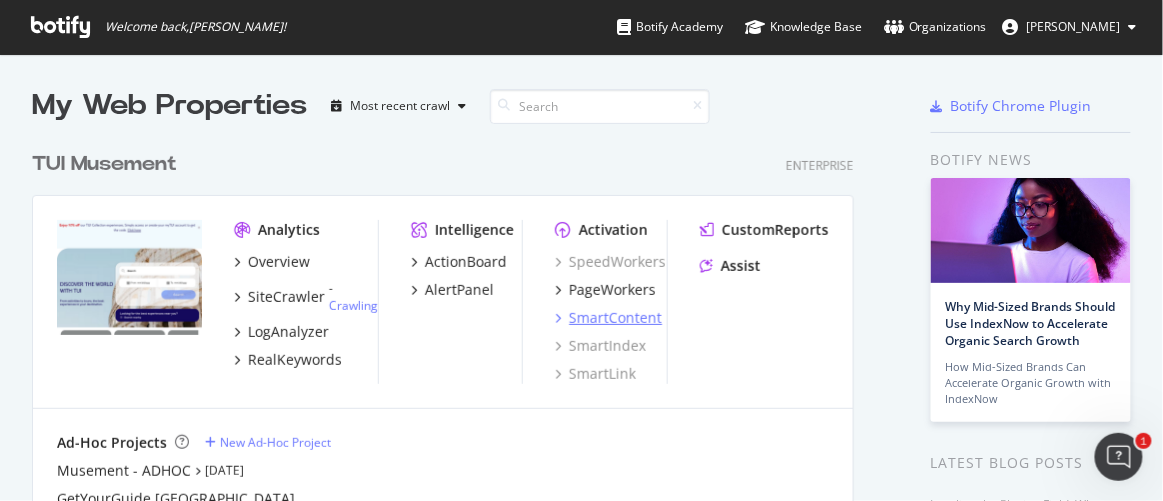 click on "SmartContent" at bounding box center [615, 318] 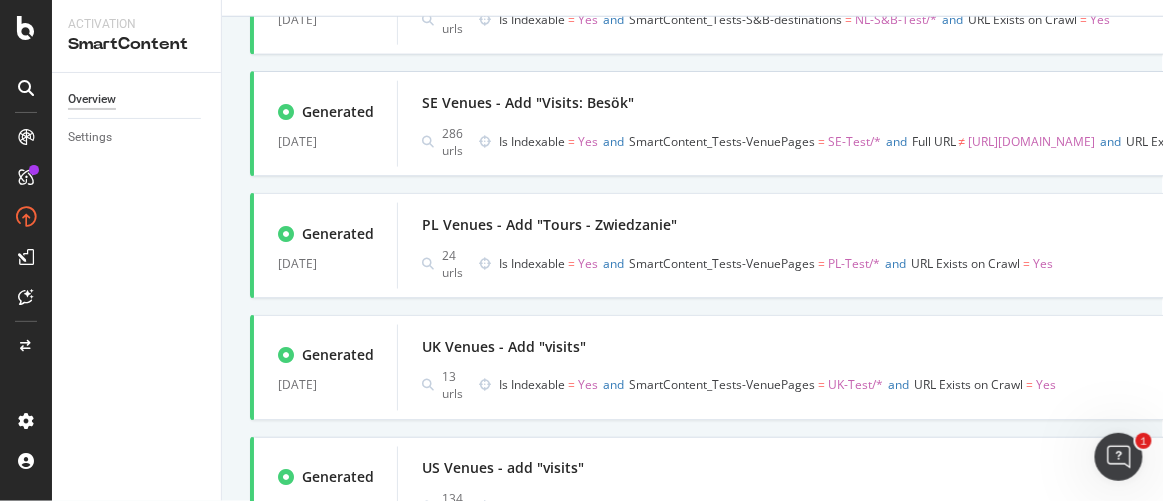 scroll, scrollTop: 0, scrollLeft: 0, axis: both 